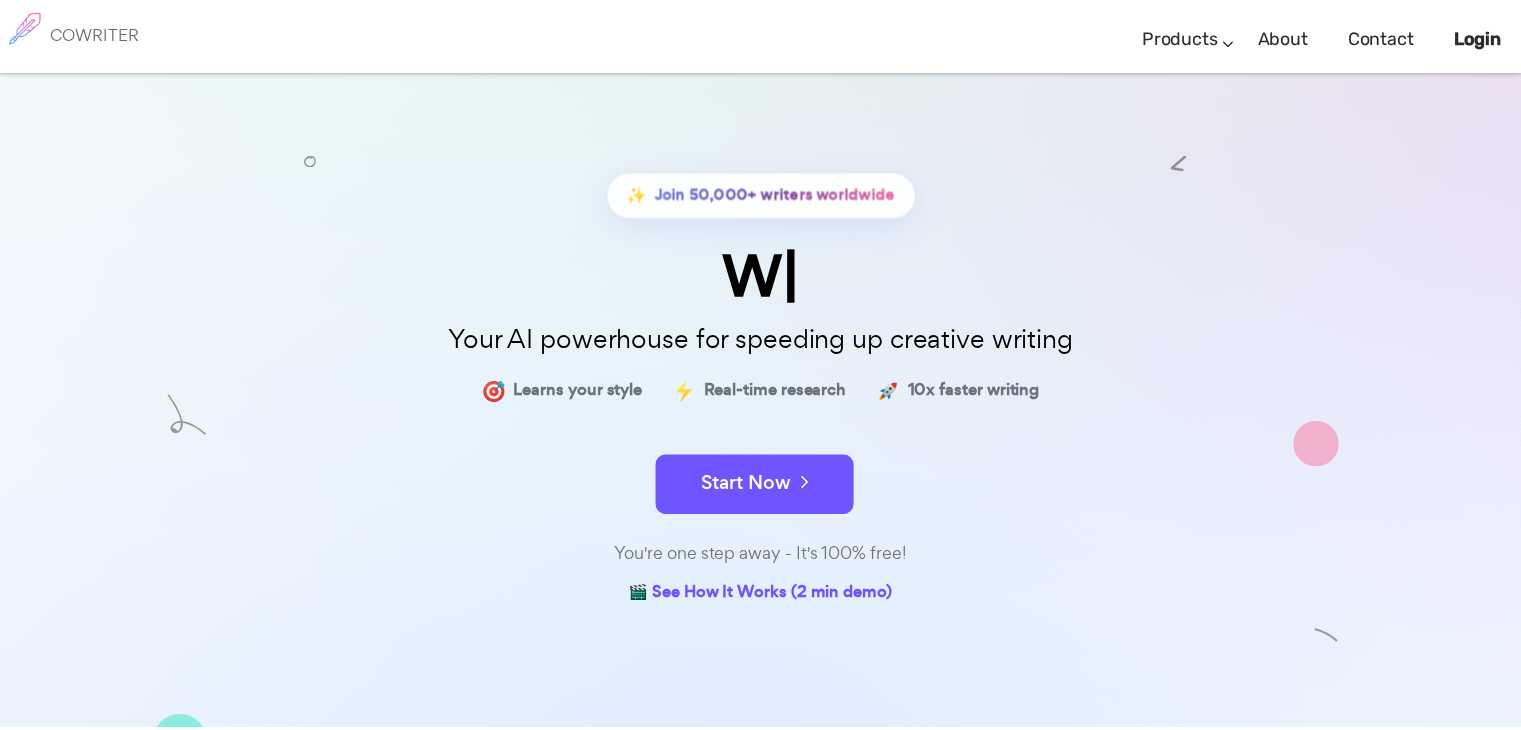 scroll, scrollTop: 0, scrollLeft: 0, axis: both 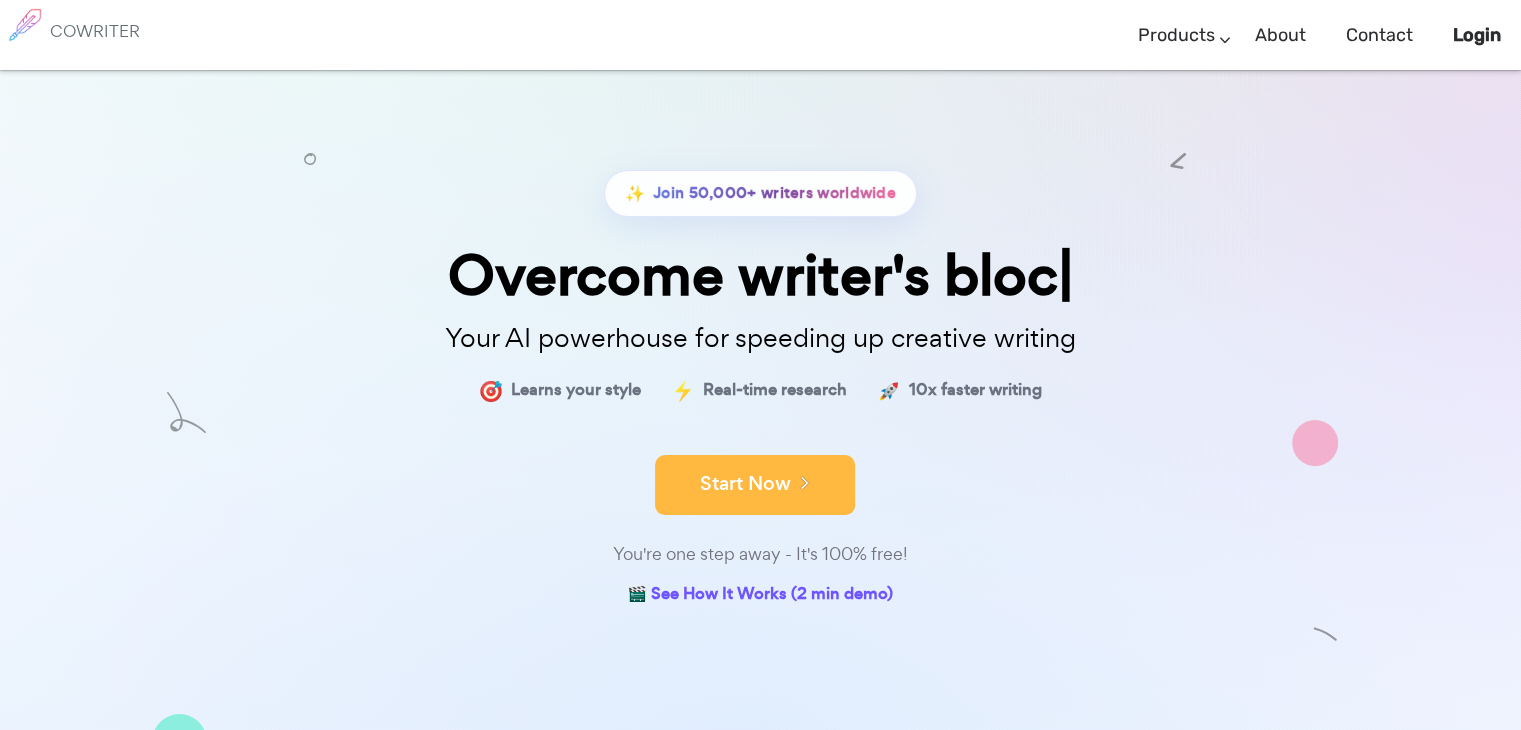 click on "Start Now" at bounding box center [755, 485] 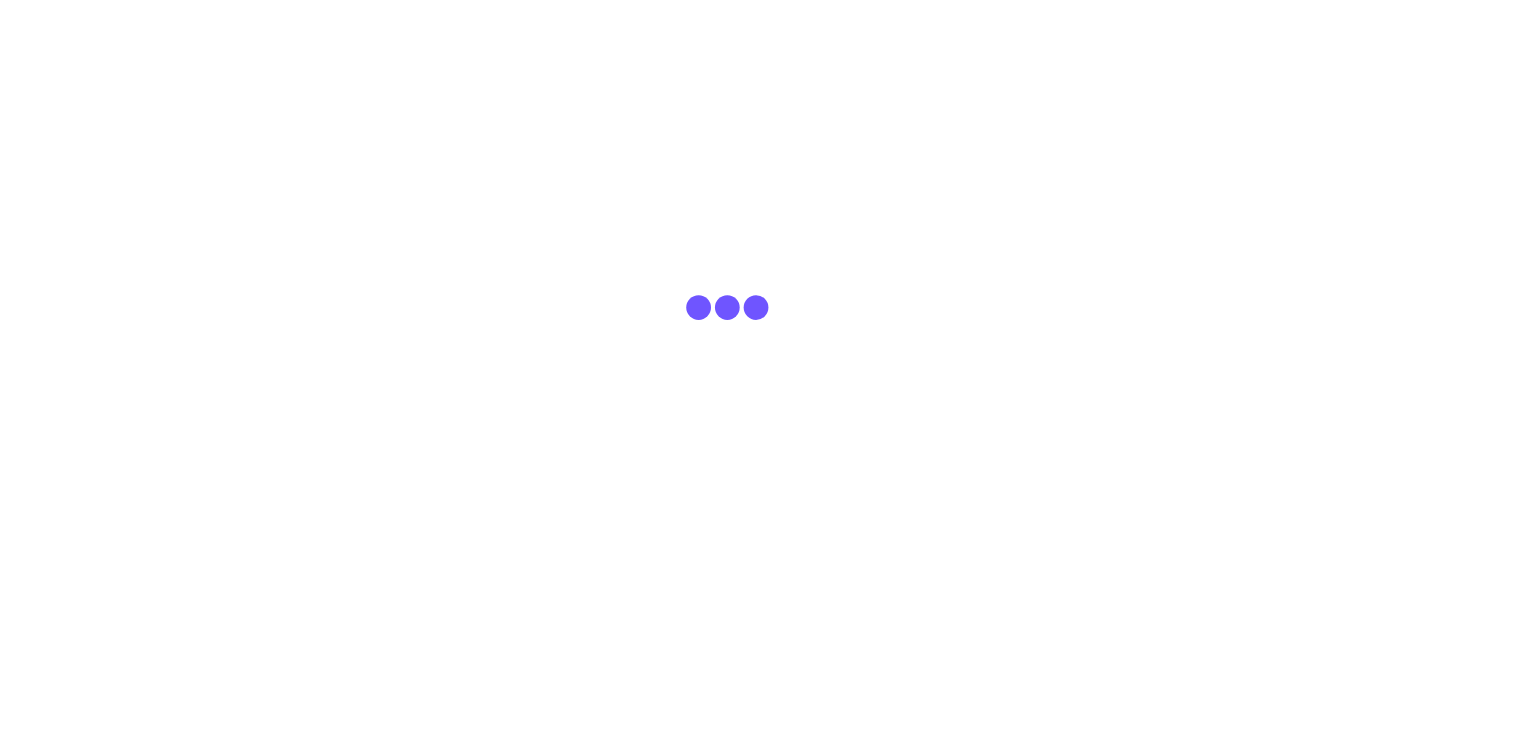 scroll, scrollTop: 0, scrollLeft: 0, axis: both 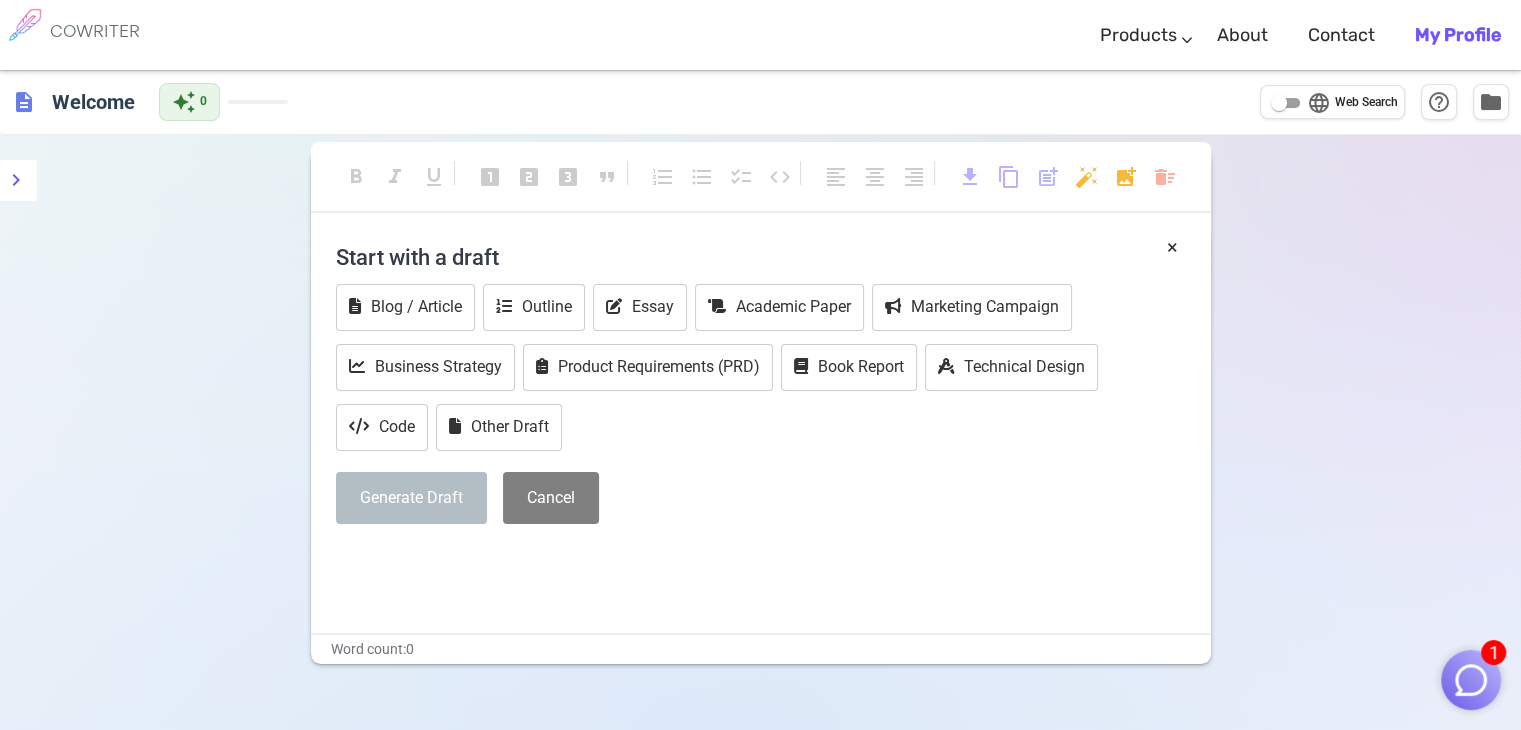 click on "format_bold format_italic format_underlined looks_one looks_two looks_3 format_quote format_list_numbered format_list_bulleted checklist code format_align_left format_align_center format_align_right download content_copy post_add auto_fix_high add_photo_alternate delete_sweep × Start with a draft Blog / Article Outline Essay Academic Paper Marketing Campaign Business Strategy Product Requirements (PRD) Book Report Technical Design Code Other Draft Generate Draft Cancel ﻿ ﻿ Word count: 0 Terms & Privacy / Pricing / Contact us © 2025 Cowriter. Made with ♥ by writers." at bounding box center (760, 500) 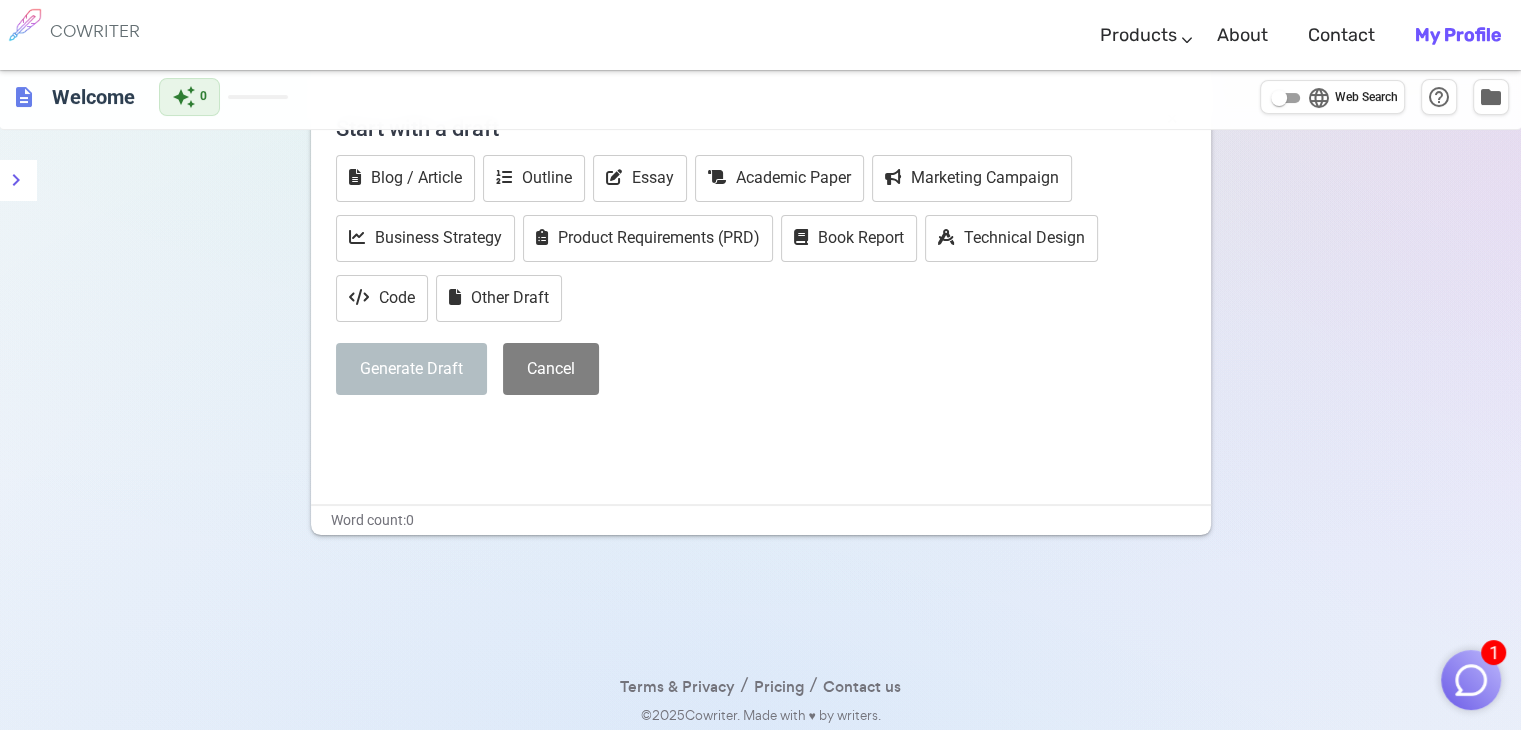 scroll, scrollTop: 135, scrollLeft: 0, axis: vertical 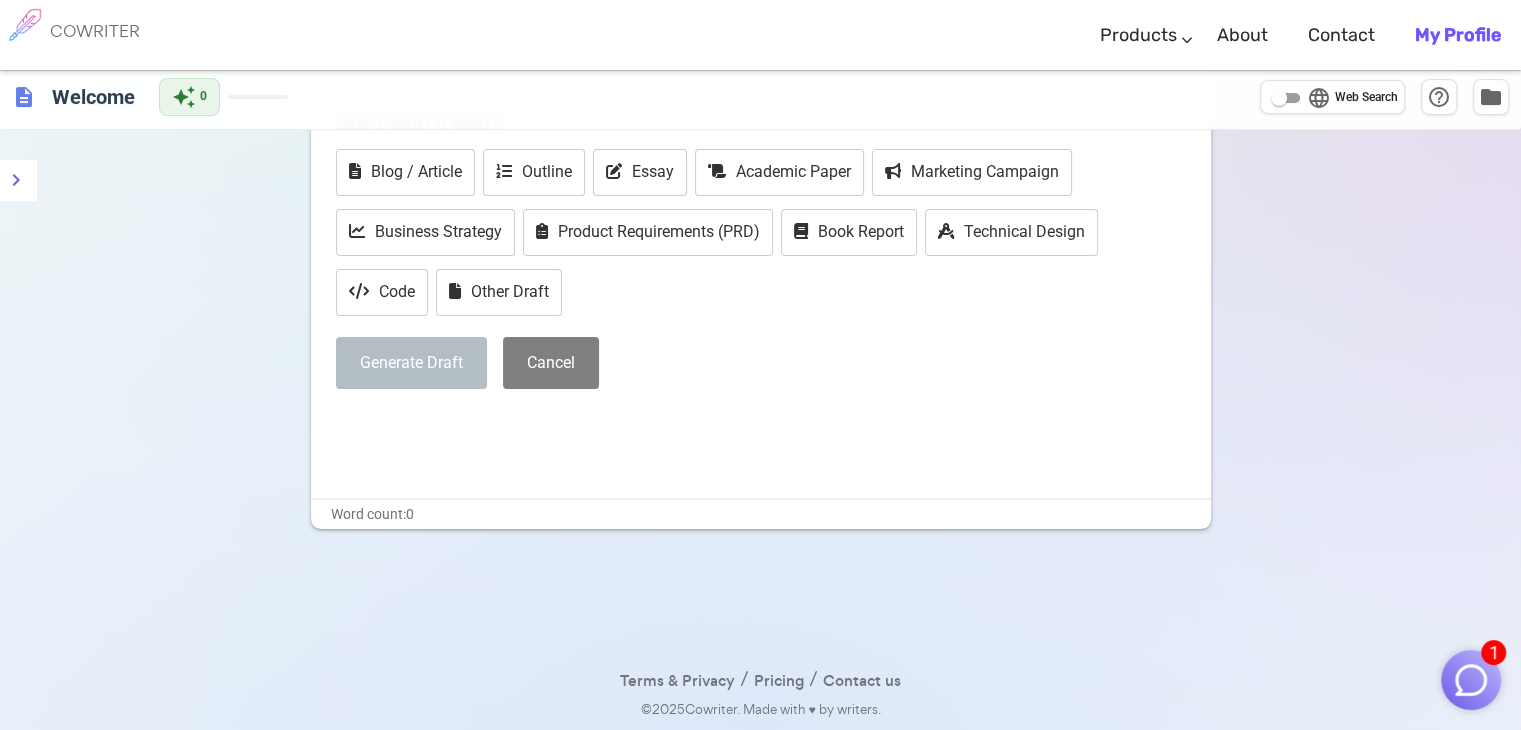 click on "× Start with a draft Blog / Article Outline Essay Academic Paper Marketing Campaign Business Strategy Product Requirements (PRD) Book Report Technical Design Code Other Draft Generate Draft Cancel ﻿ ﻿" at bounding box center (761, 298) 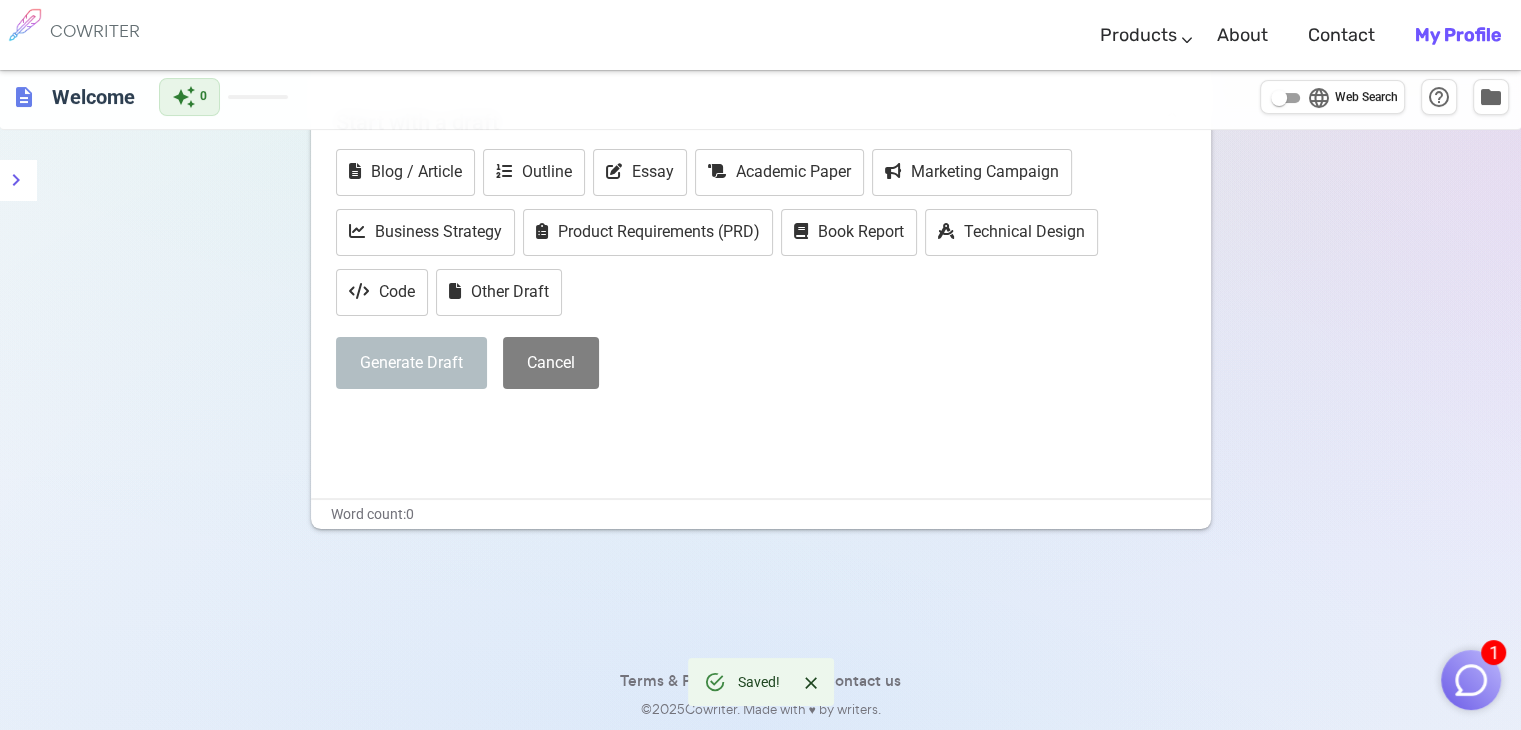 click on "format_bold format_italic format_underlined looks_one looks_two looks_3 format_quote format_list_numbered format_list_bulleted checklist code format_align_left format_align_center format_align_right download content_copy post_add auto_fix_high add_photo_alternate delete_sweep × Start with a draft Blog / Article Outline Essay Academic Paper Marketing Campaign Business Strategy Product Requirements (PRD) Book Report Technical Design Code Other Draft Generate Draft Cancel ﻿ ﻿ Word count:  0 Saved! Terms & Privacy / Pricing / Contact us ©  2025  Cowriter. Made with ♥ by writers." at bounding box center (760, 365) 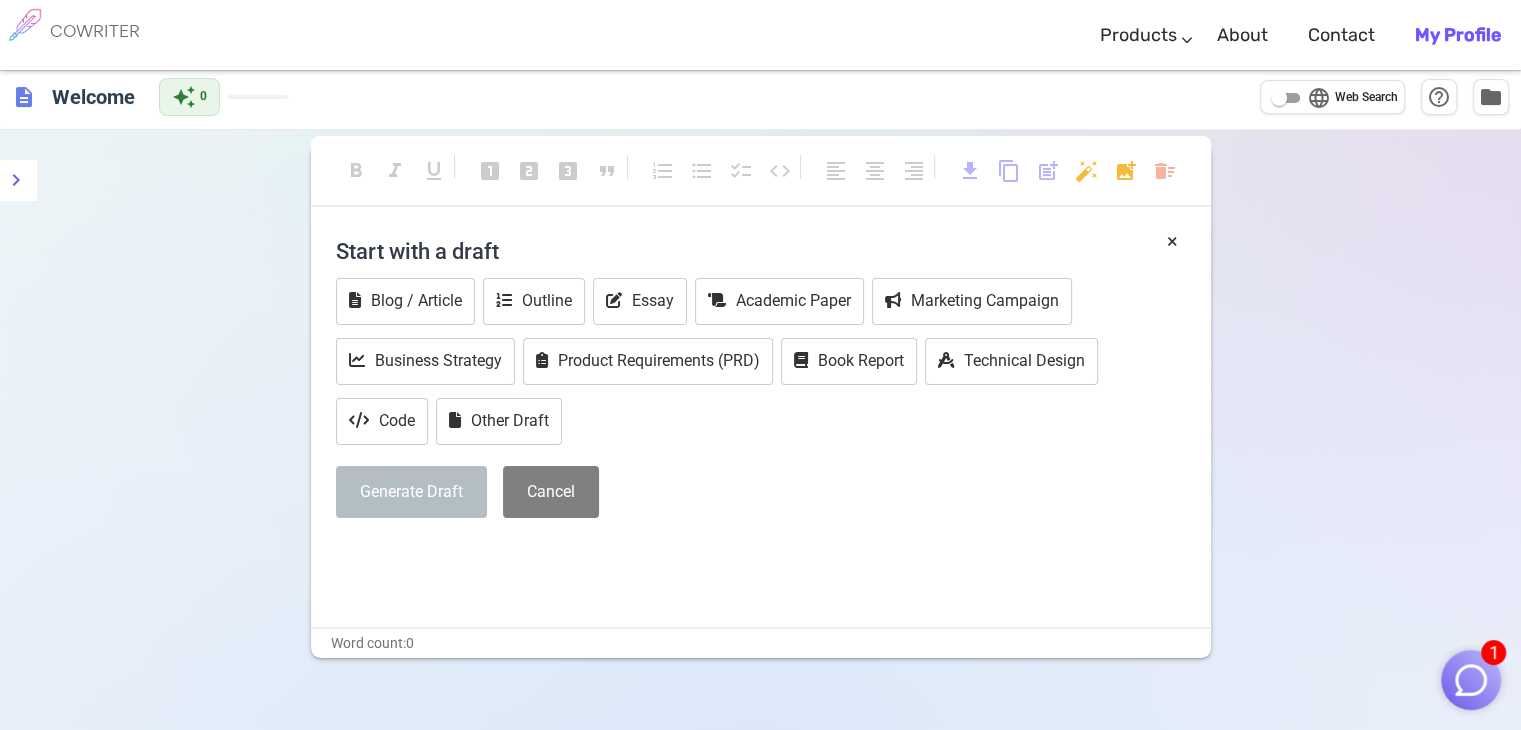 scroll, scrollTop: 0, scrollLeft: 0, axis: both 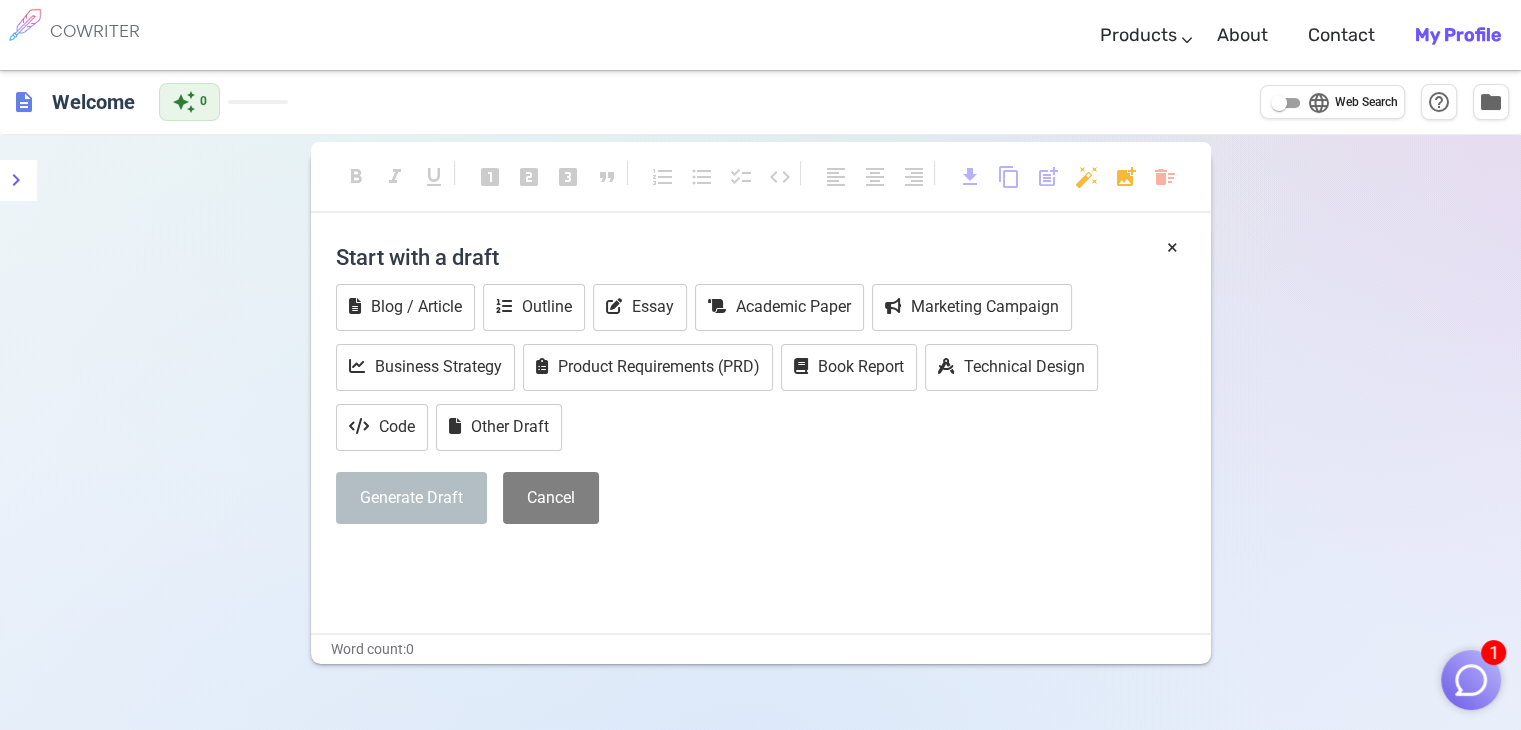 click on "My Profile" at bounding box center [1458, 35] 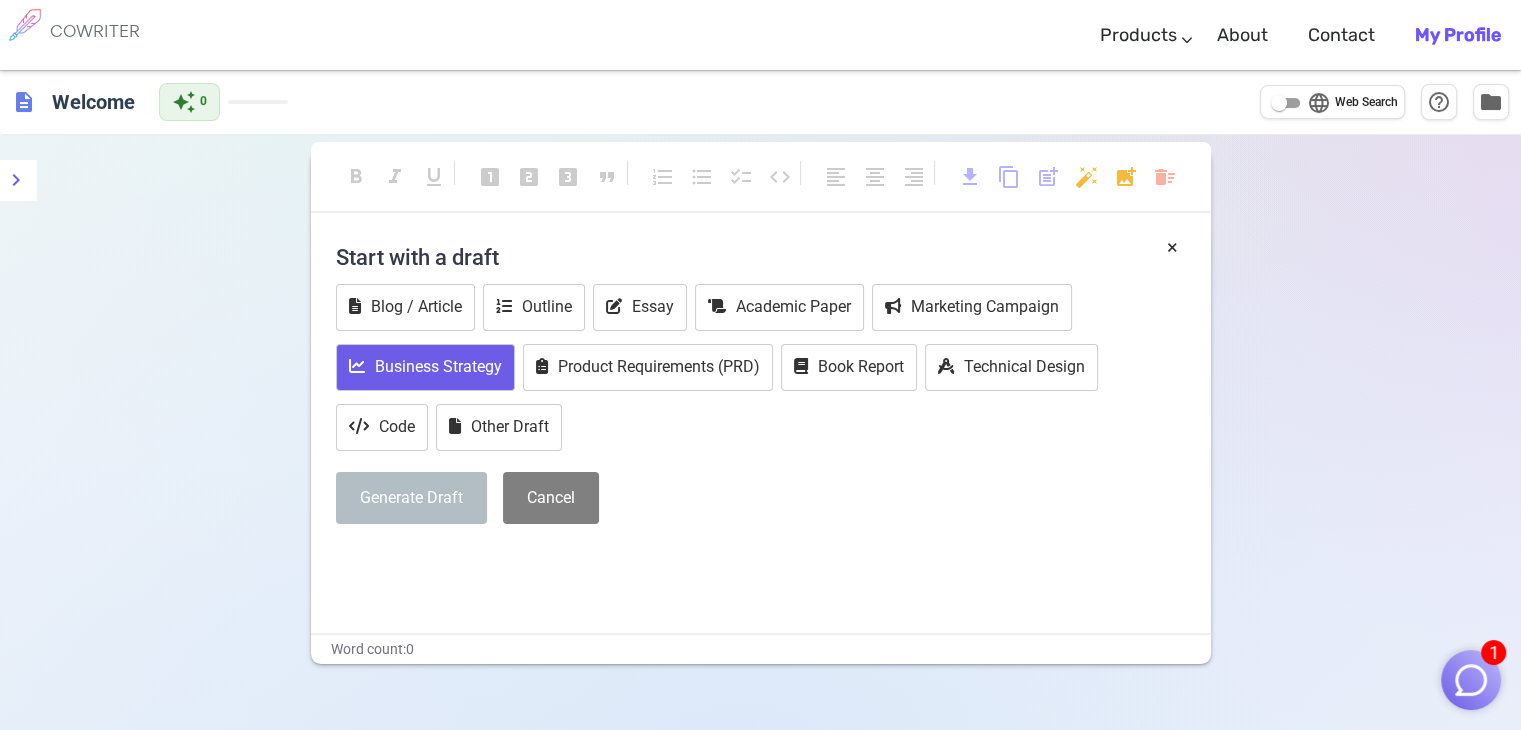 click on "Business Strategy" at bounding box center [425, 367] 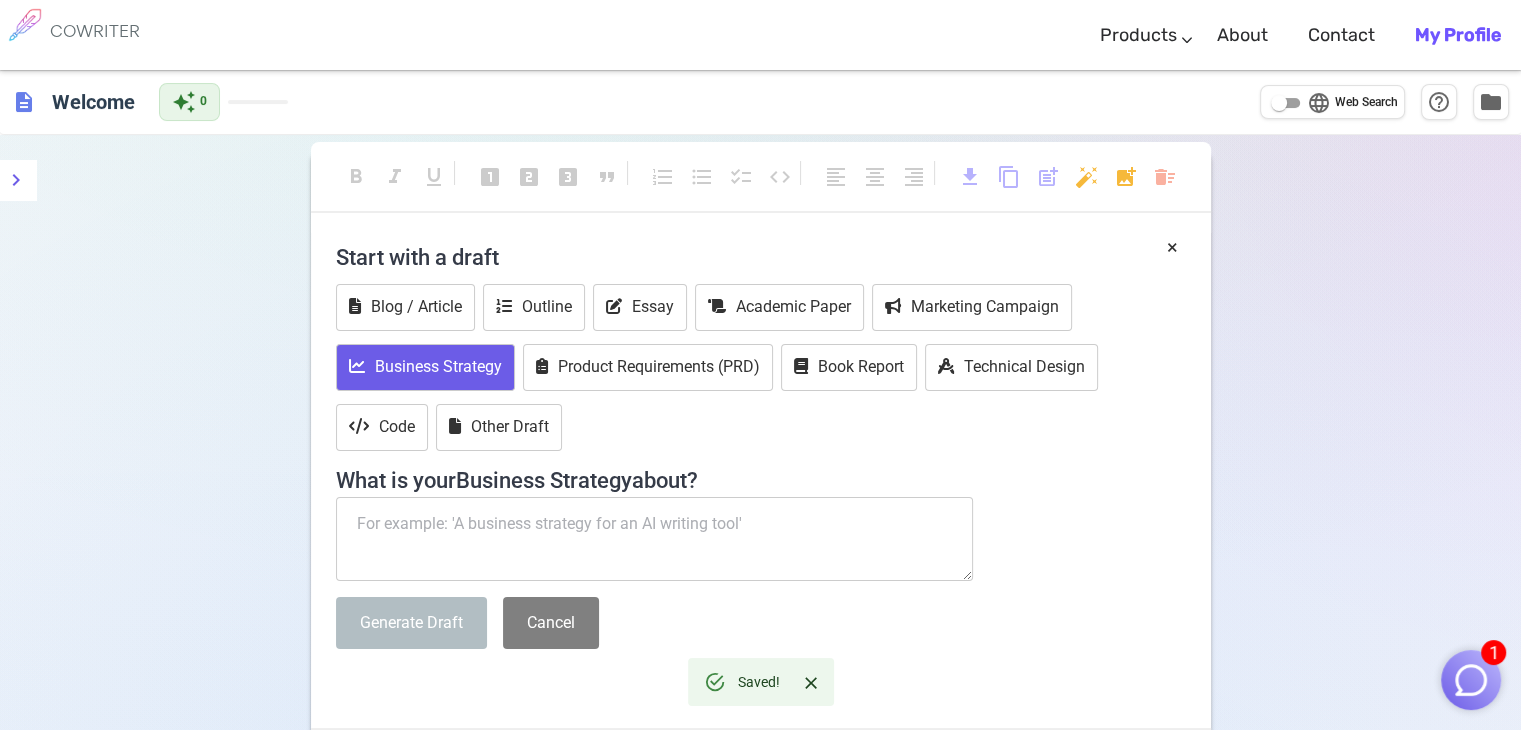 click at bounding box center (655, 539) 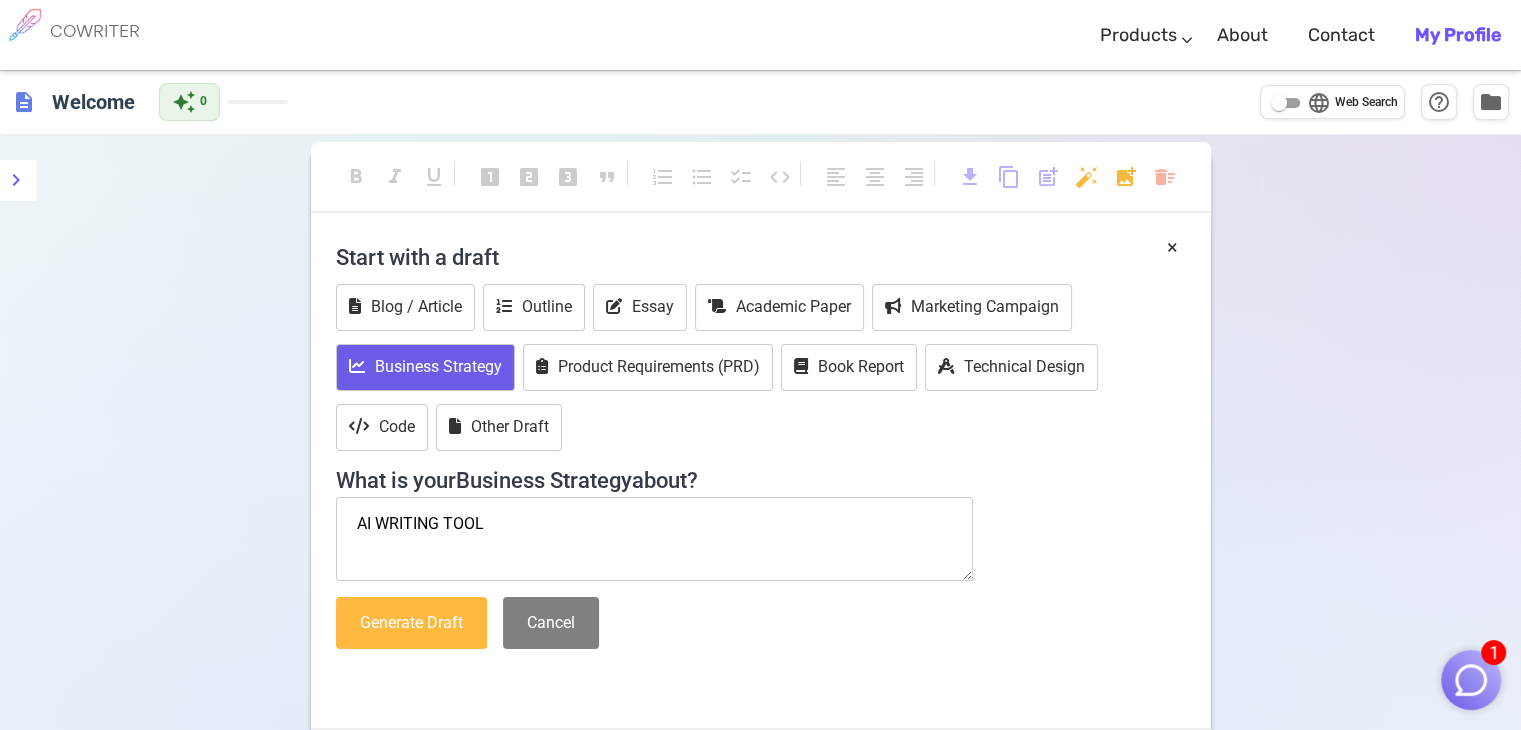 type on "AI WRITING TOOL" 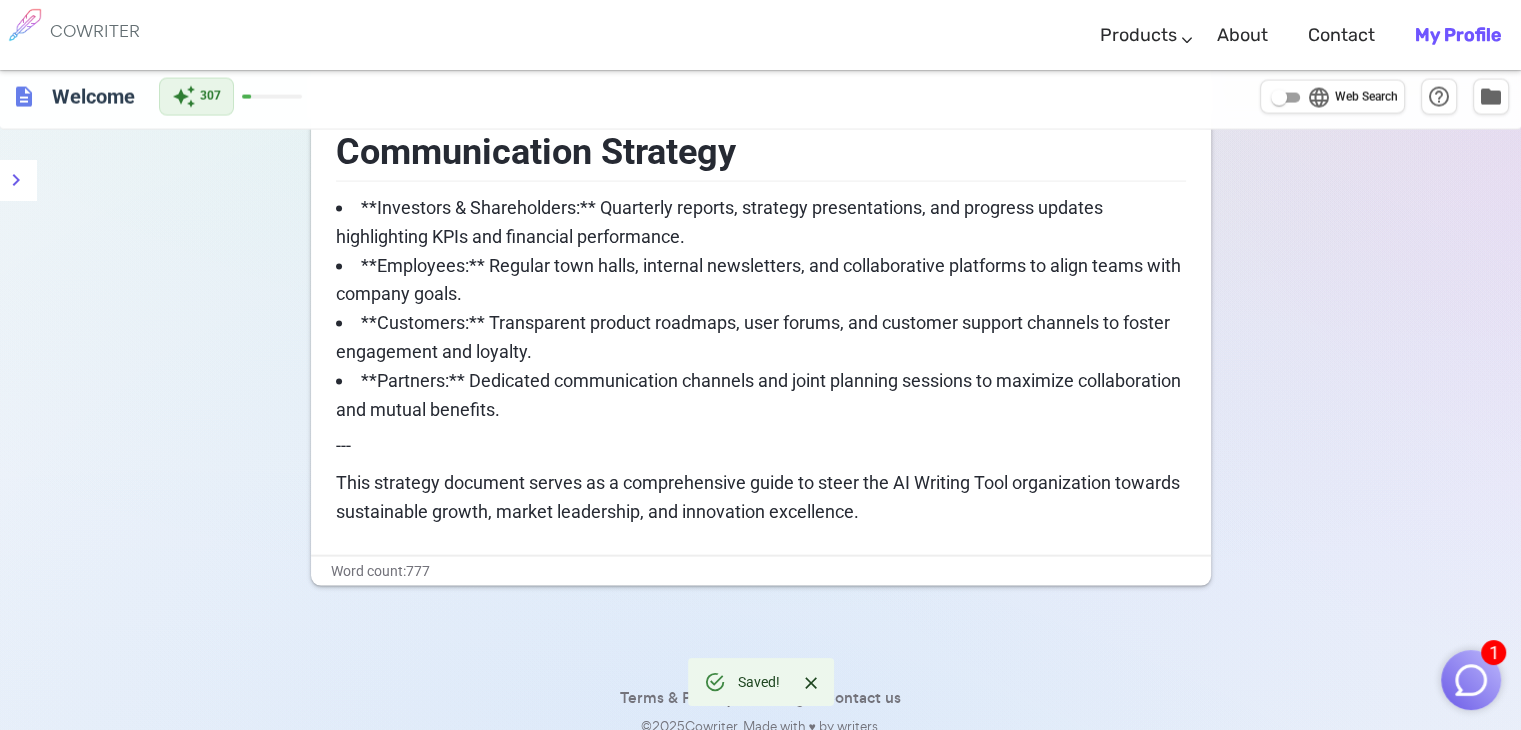 scroll, scrollTop: 4145, scrollLeft: 0, axis: vertical 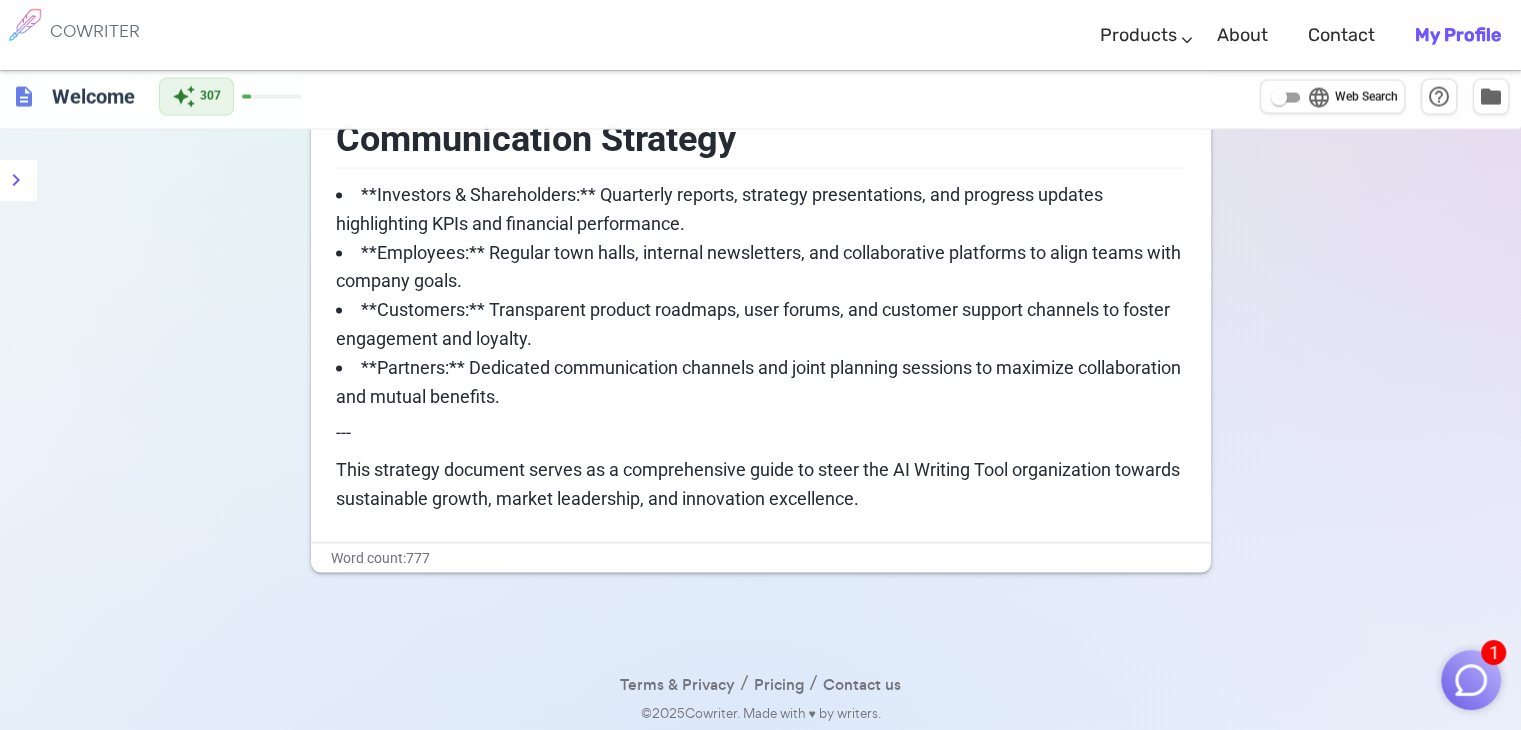 click on "My Profile" at bounding box center [1458, 35] 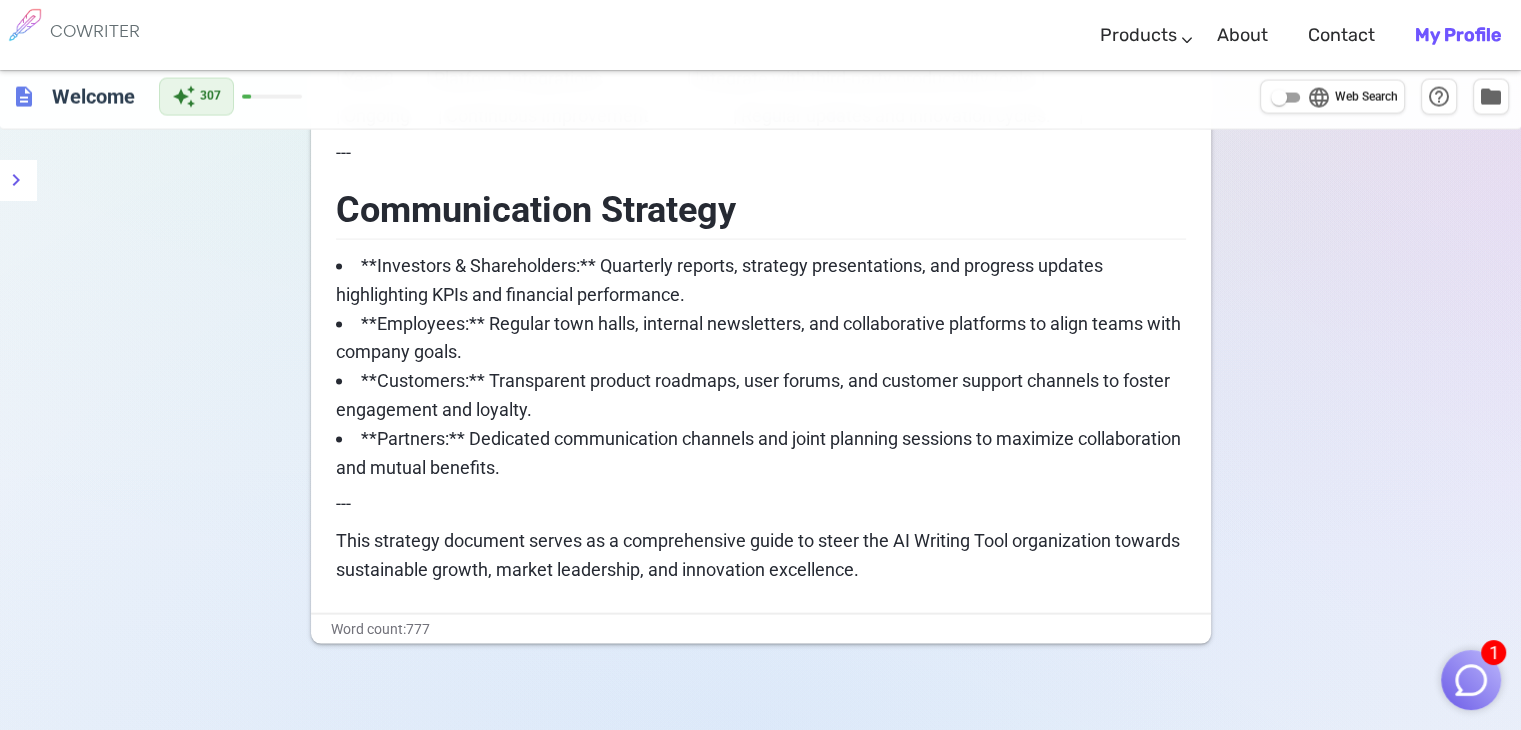 scroll, scrollTop: 4145, scrollLeft: 0, axis: vertical 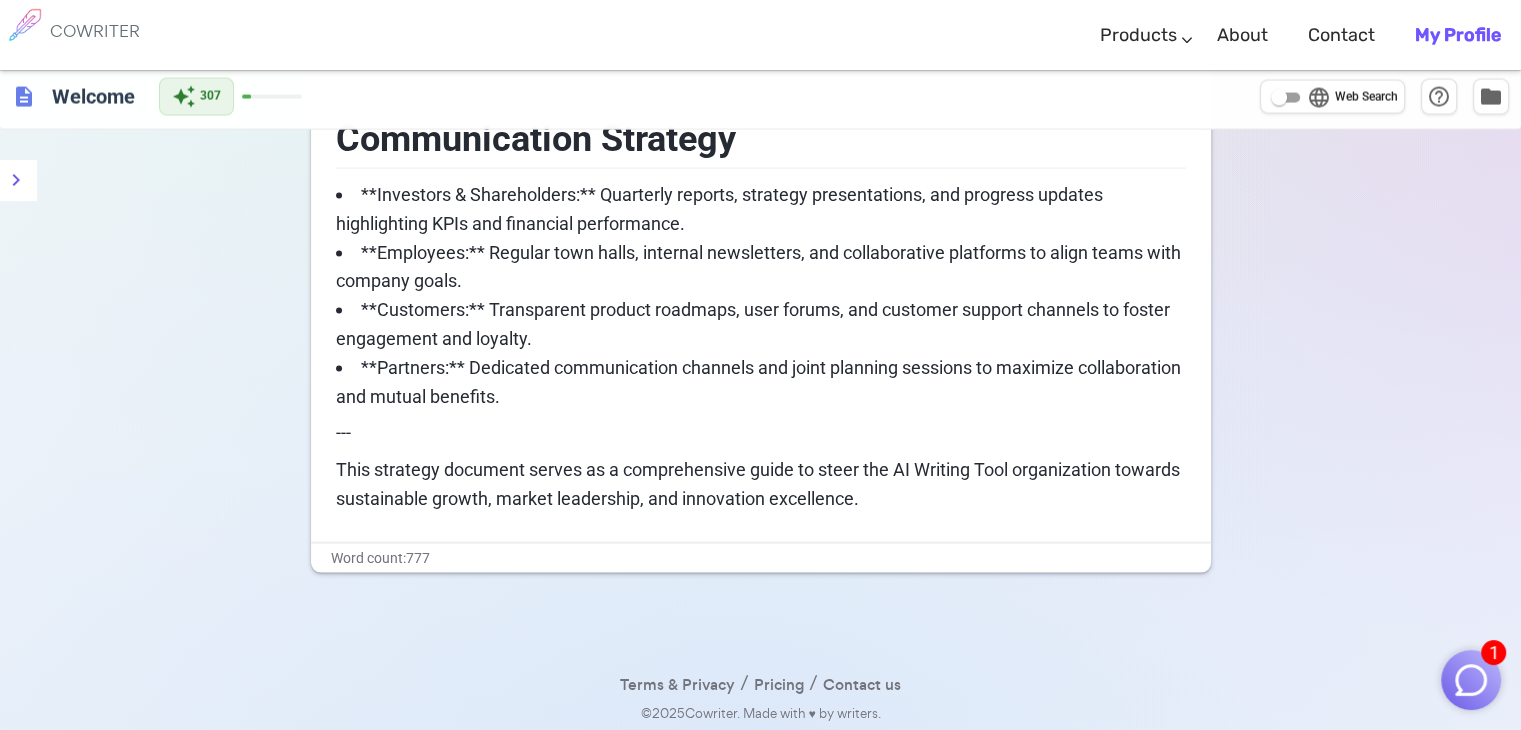 click at bounding box center [761, 543] 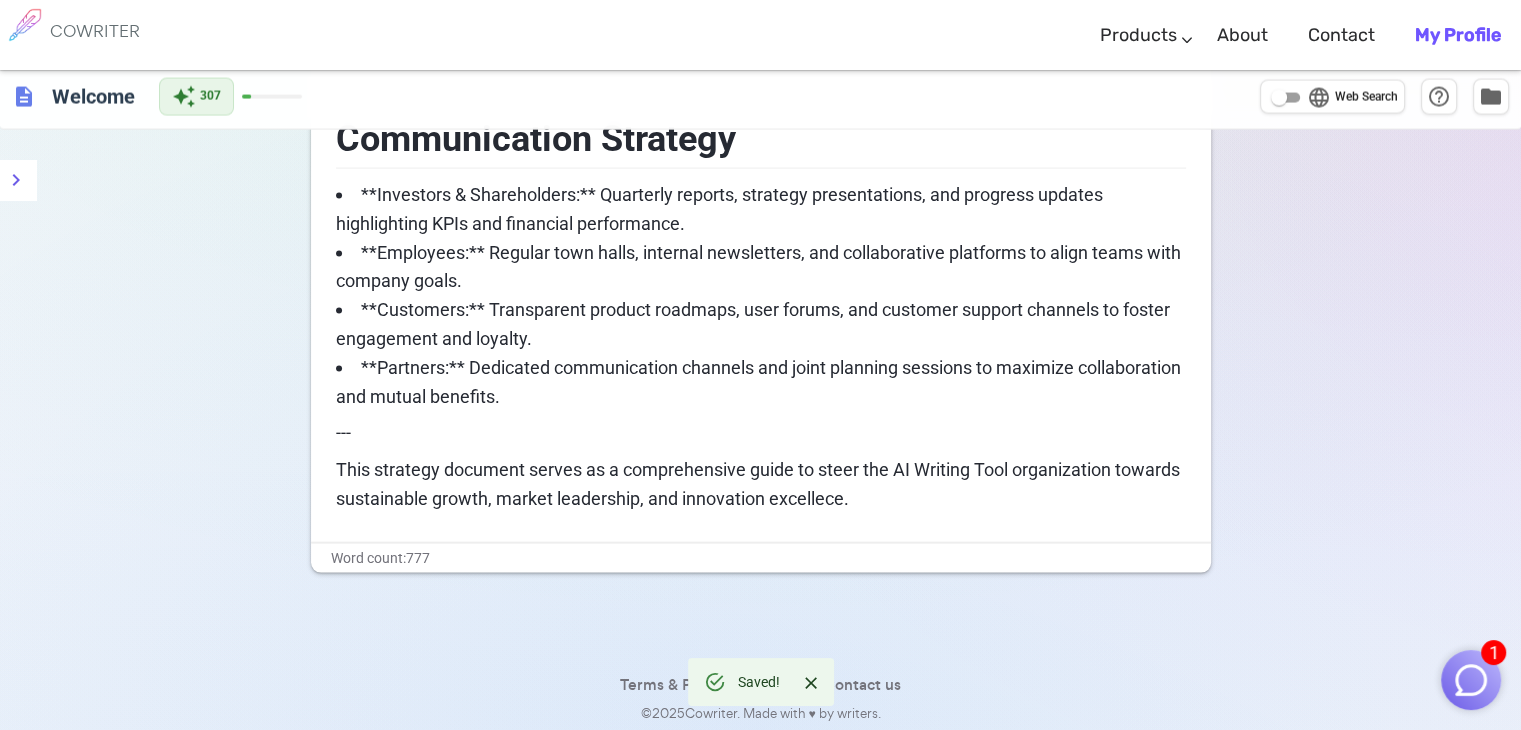 type 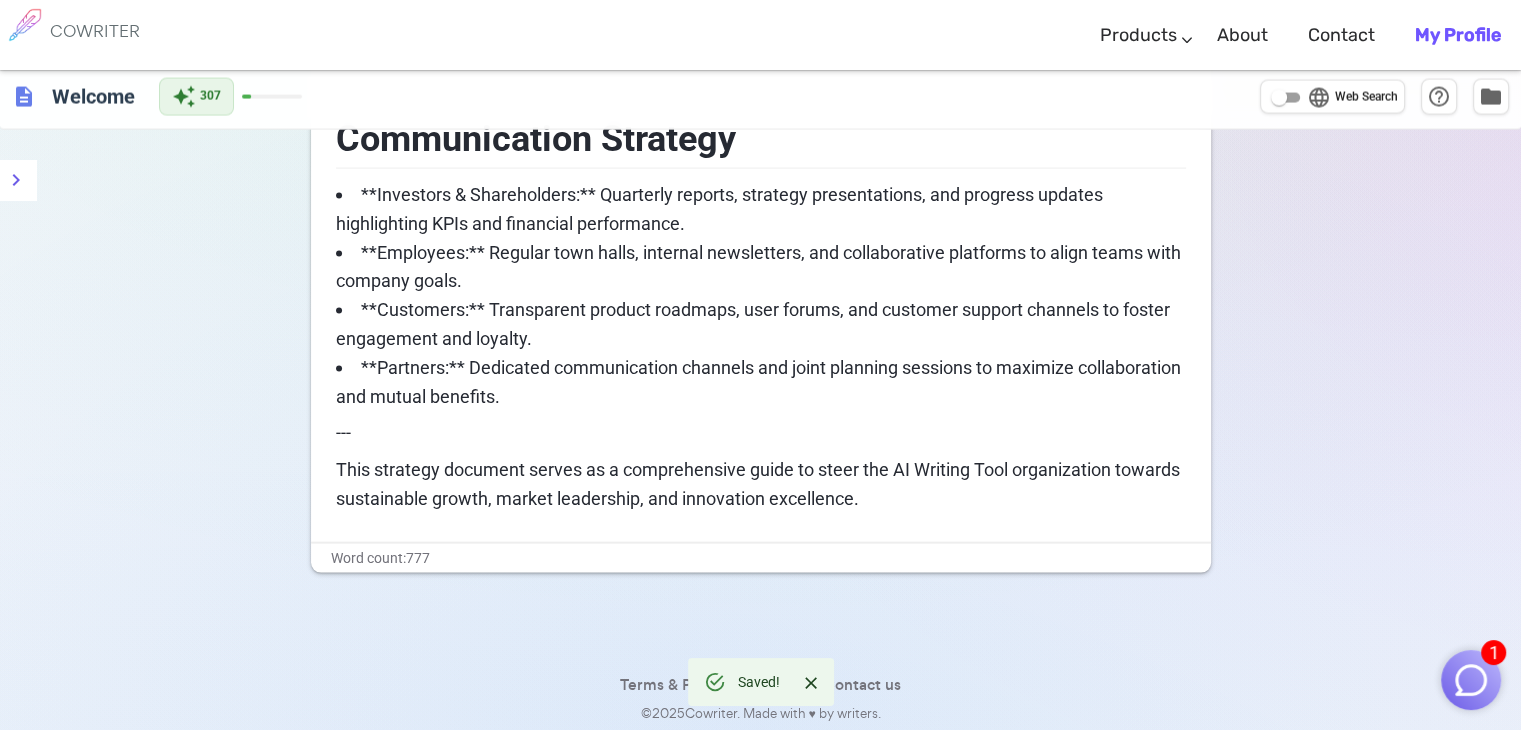 click on "format_bold format_italic format_underlined looks_one looks_two looks_3 format_quote format_list_numbered format_list_bulleted checklist code format_align_left format_align_center format_align_right download content_copy post_add auto_fix_high add_photo_alternate delete_sweep Business Strategy for AI Writing Tool --- Mission Statement   To empower individuals and businesses with cutting-edge AI-driven writing tools that enhance creativity, productivity, and communication quality. Vision Statement   To become the leading global platform for intelligent writing assistance, revolutionizing how people create content across all industries. --- Organizational Goals and Objectives **Short-term (1 year):**     - Launch MVP with core AI writing features.     - Acquire 10,000 active users.     - Establish partnerships with content creators and educational institutions. **Mid-term (2-3 years):**     - Expand feature set with multilingual support and industry-specific templates.     - Reach 100,000 active users.   --- /" at bounding box center [760, -1638] 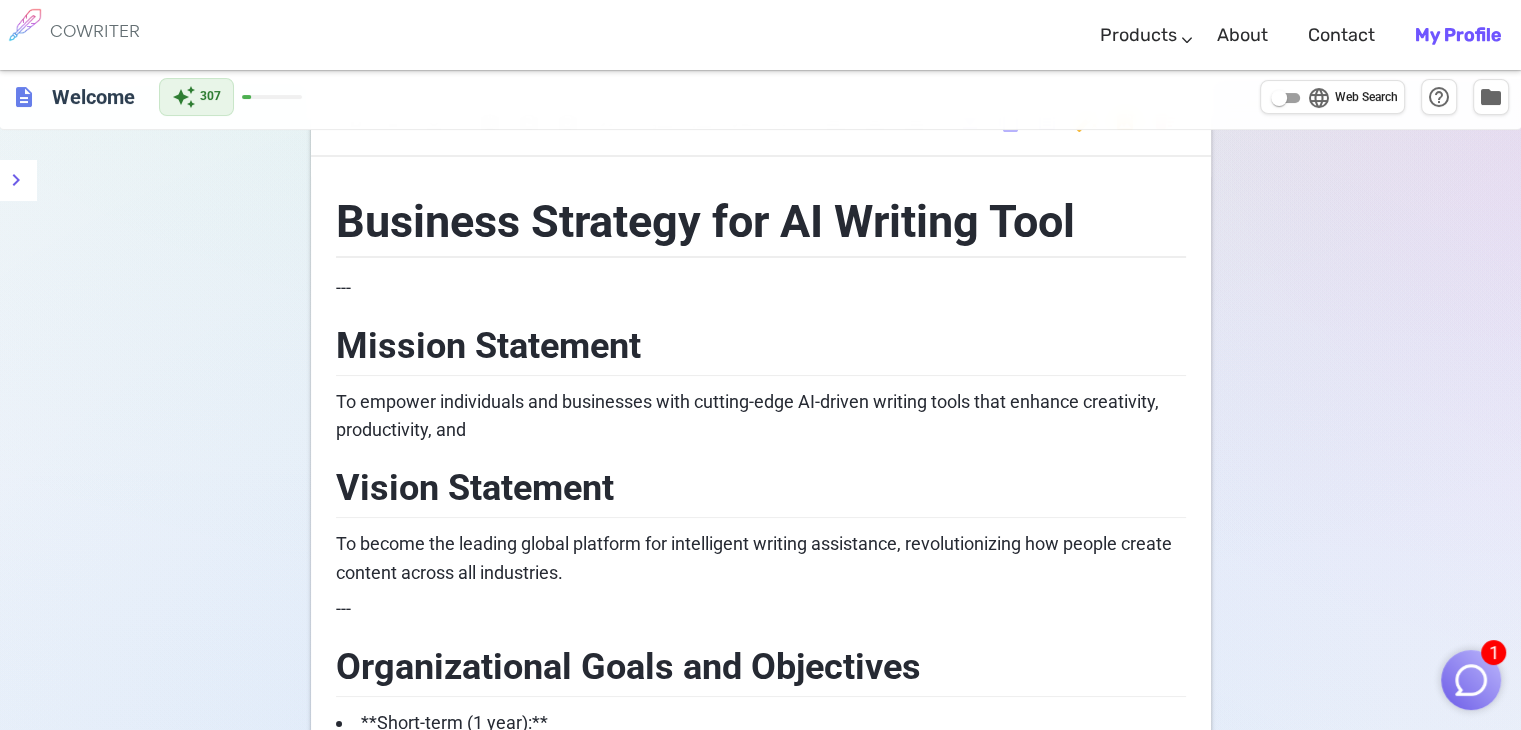 scroll, scrollTop: 0, scrollLeft: 0, axis: both 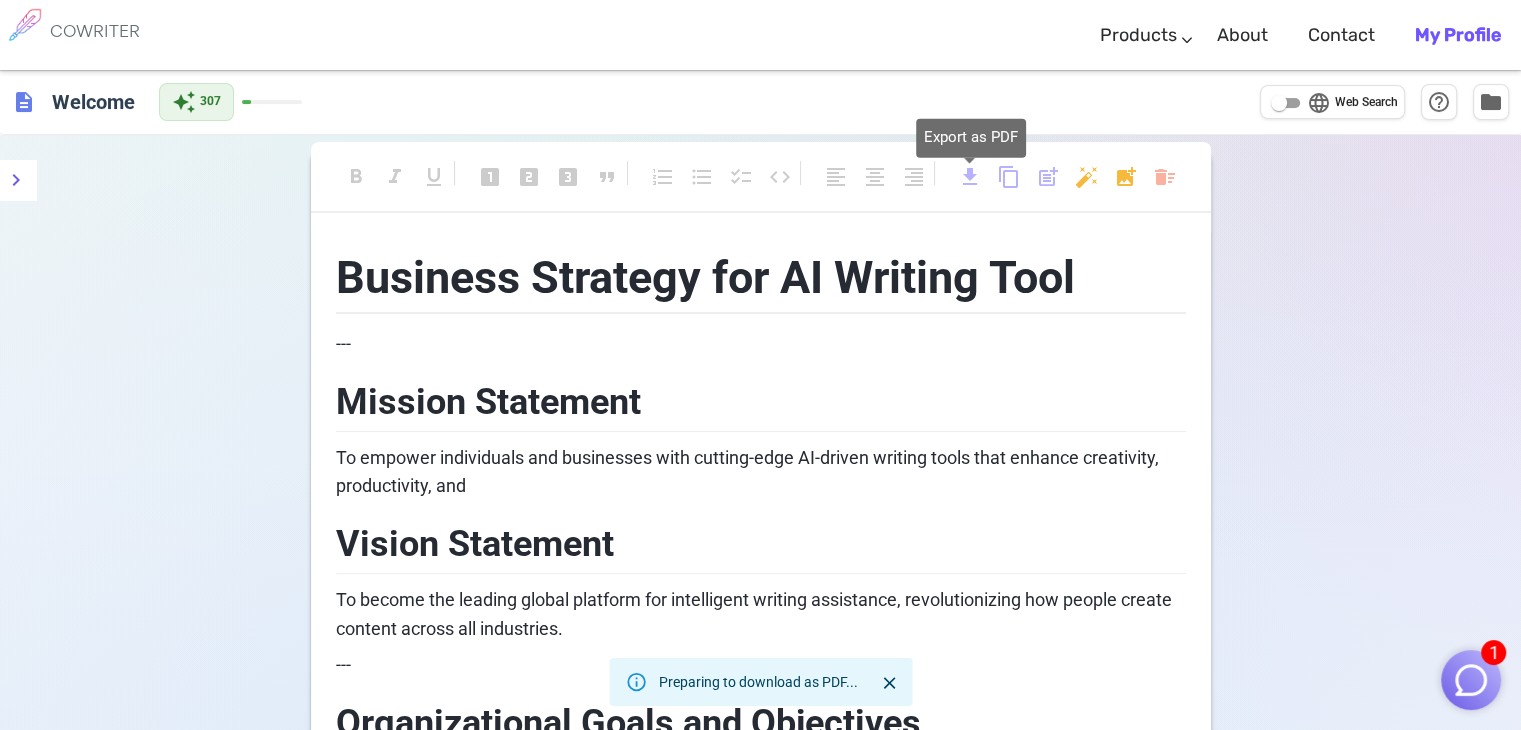 click on "download" at bounding box center (970, 177) 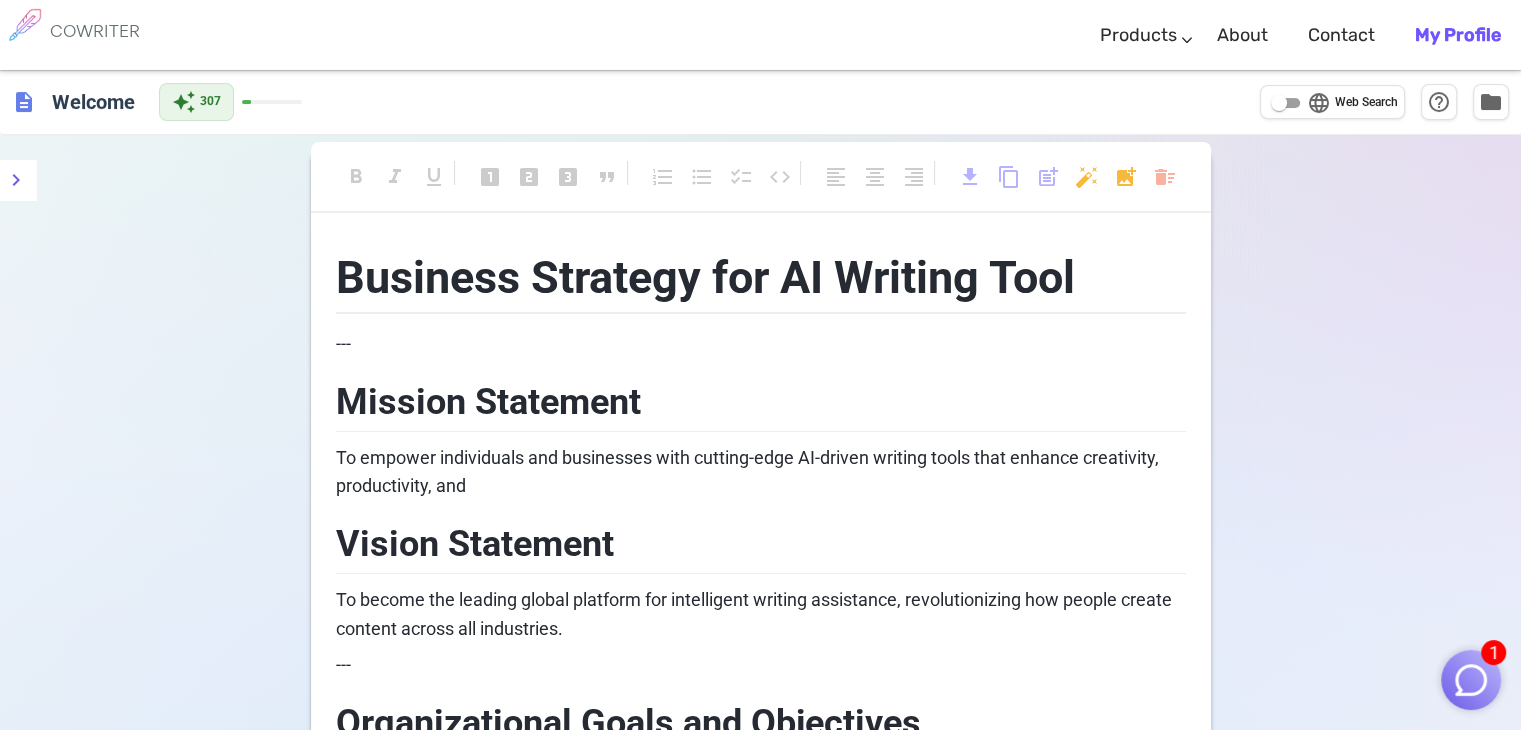 click on "format_bold format_italic format_underlined looks_one looks_two looks_3 format_quote format_list_numbered format_list_bulleted checklist code format_align_left format_align_center format_align_right download content_copy post_add auto_fix_high add_photo_alternate delete_sweep Business Strategy for AI Writing Tool --- Mission Statement   To empower individuals and businesses with cutting-edge AI-driven writing tools that enhance creativity, productivity, and communication quality. Vision Statement   To become the leading global platform for intelligent writing assistance, revolutionizing how people create content across all industries. --- Organizational Goals and Objectives **Short-term (1 year):**     - Launch MVP with core AI writing features.     - Acquire 10,000 active users.     - Establish partnerships with content creators and educational institutions. **Mid-term (2-3 years):**     - Expand feature set with multilingual support and industry-specific templates.     - Reach 100,000 active users.   --- /" at bounding box center (760, 2507) 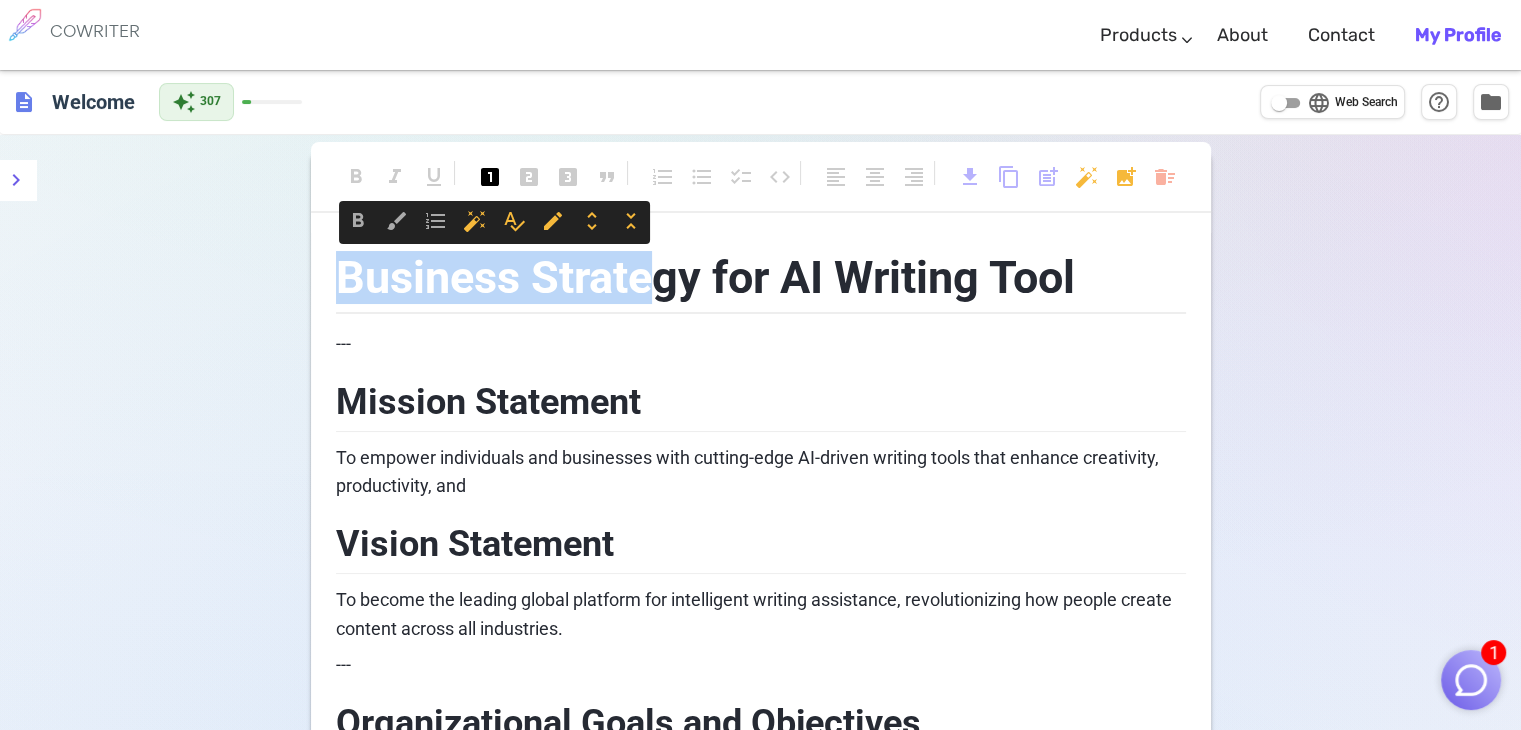drag, startPoint x: 340, startPoint y: 267, endPoint x: 654, endPoint y: 270, distance: 314.01434 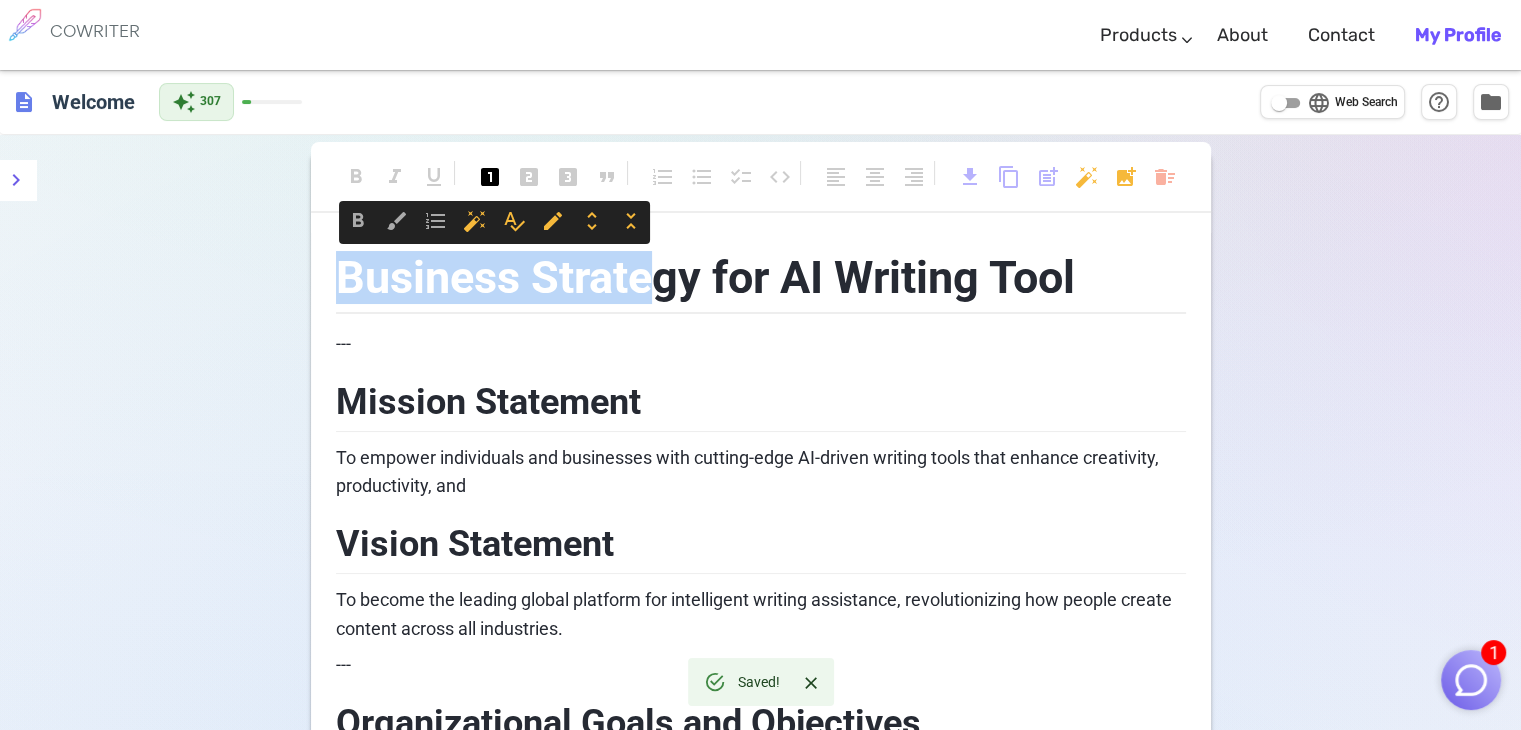 copy on "Business Strate" 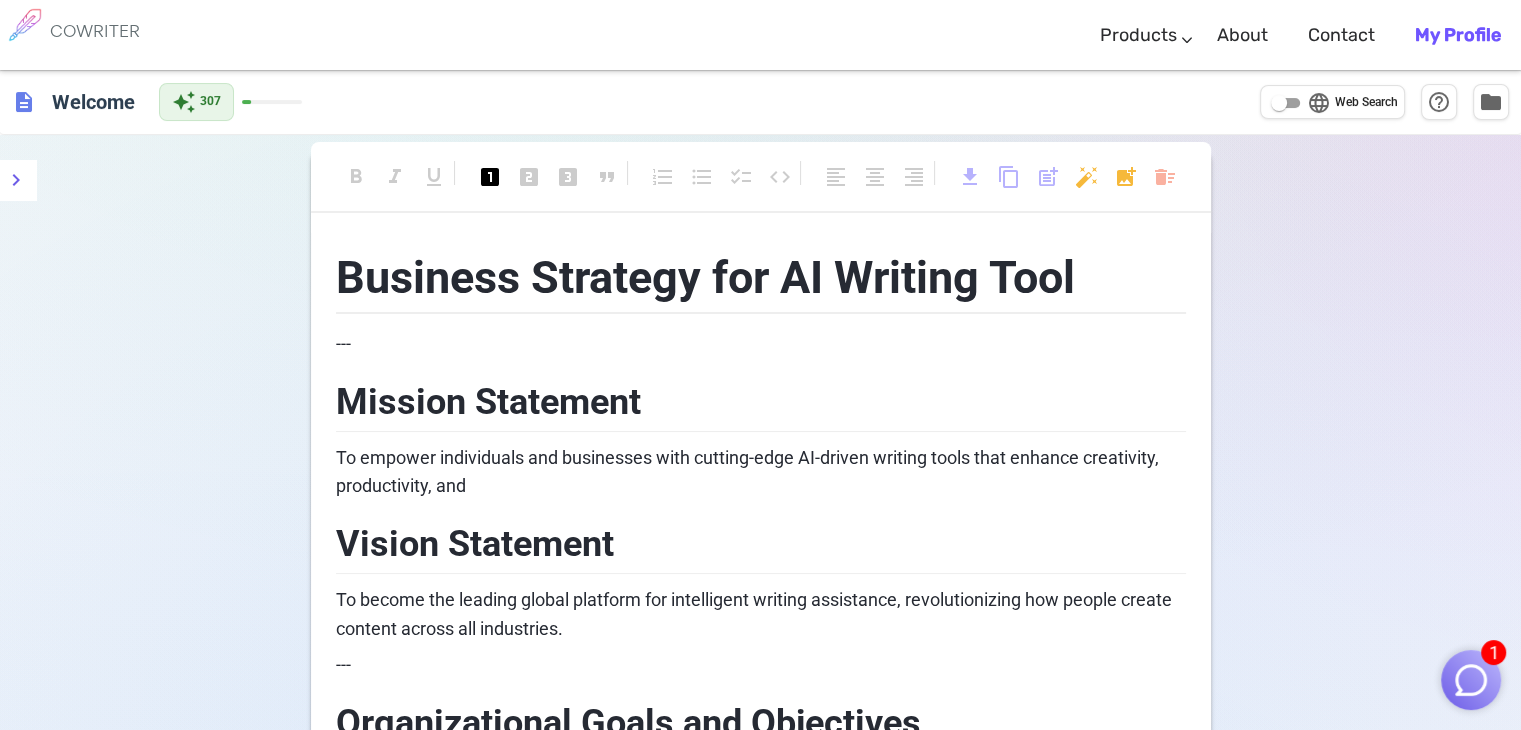 click at bounding box center (1471, 680) 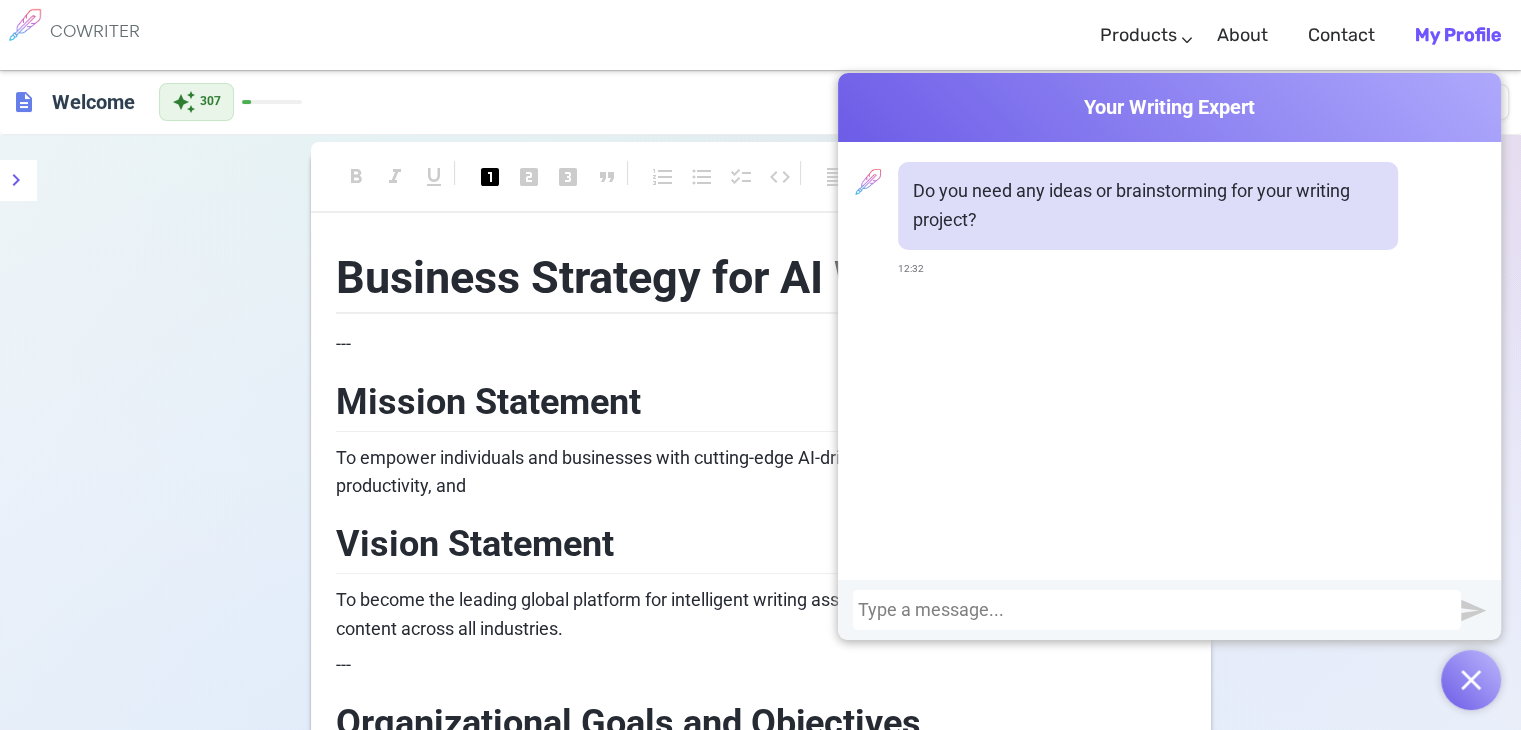 click on "Cowriter Your Writing Expert Do you need any ideas or brainstorming for your writing project? 12:32" at bounding box center (1169, 391) 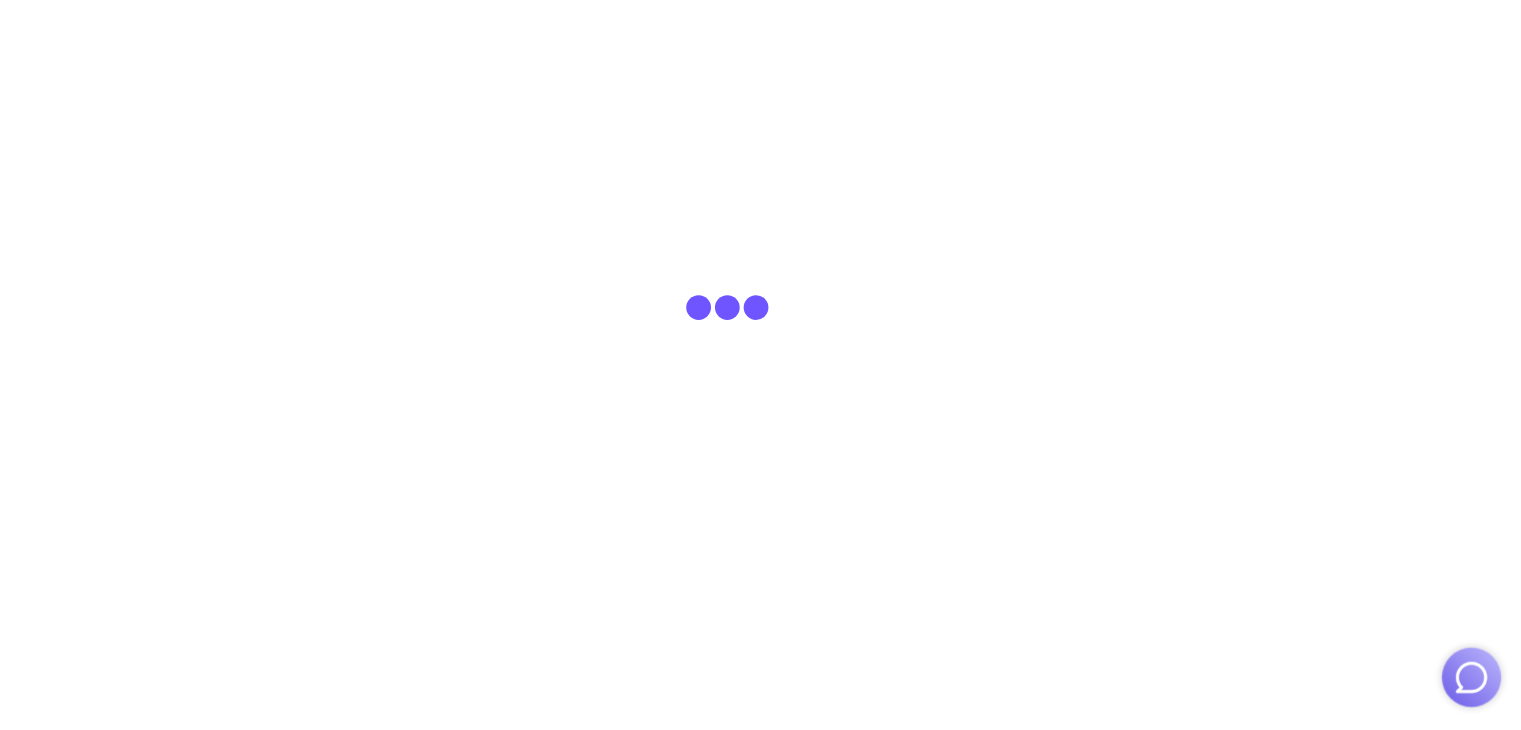 scroll, scrollTop: 0, scrollLeft: 0, axis: both 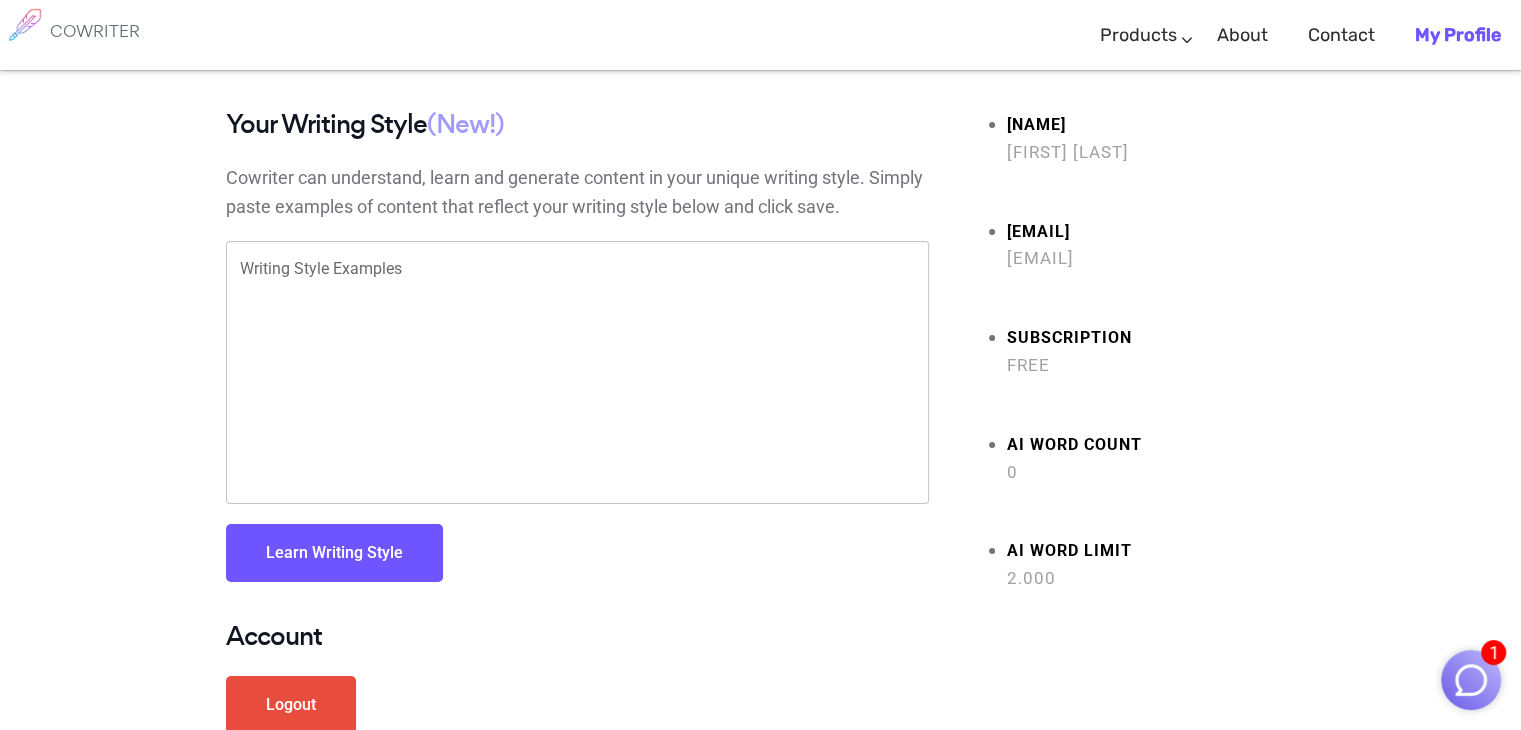 click on "Writing Style Examples" at bounding box center [577, 373] 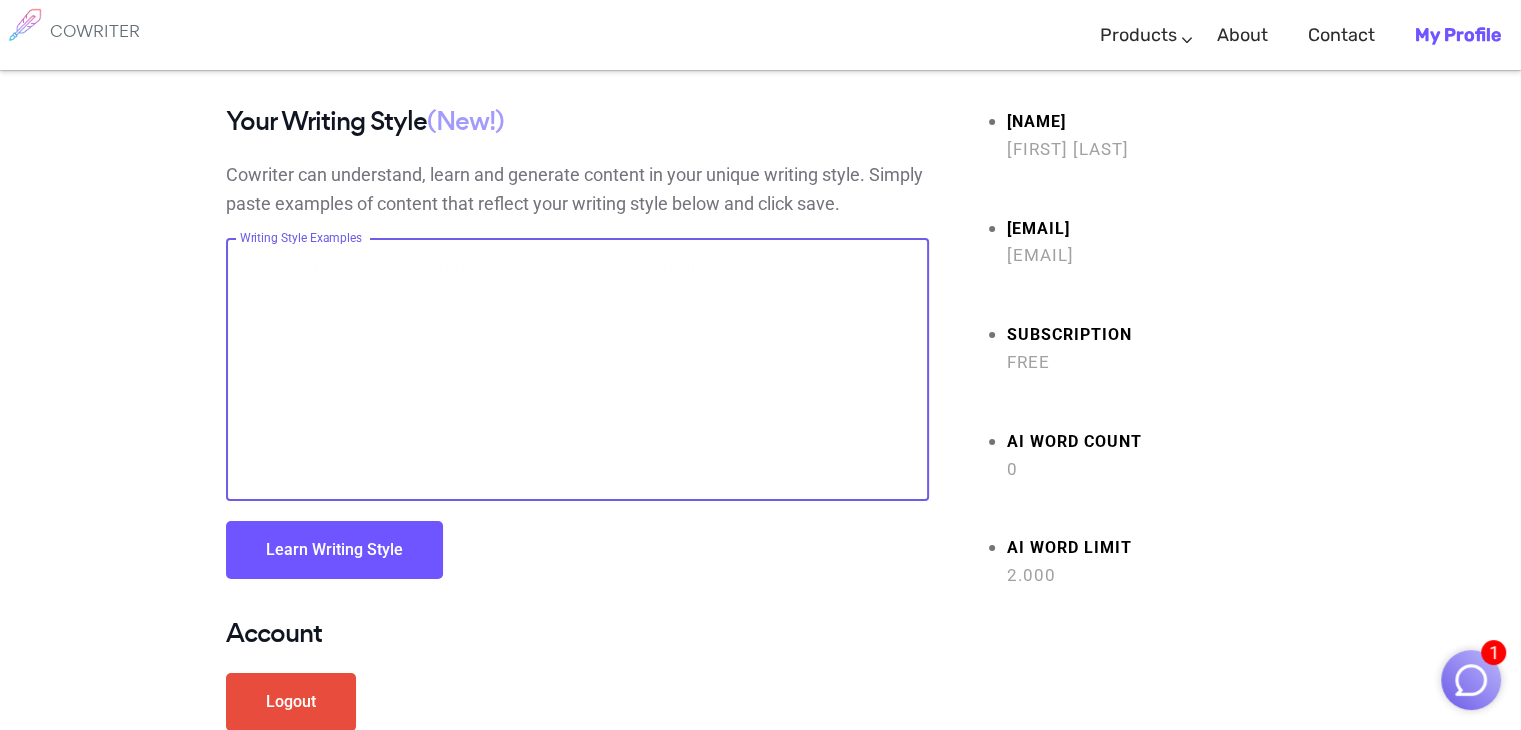 scroll, scrollTop: 0, scrollLeft: 0, axis: both 